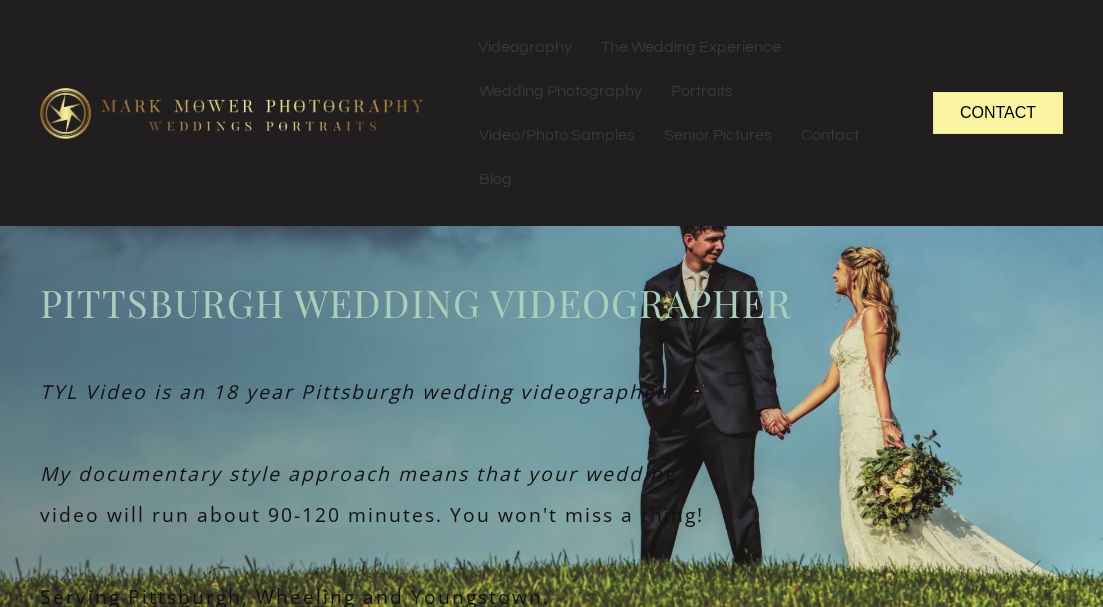 scroll, scrollTop: 0, scrollLeft: 0, axis: both 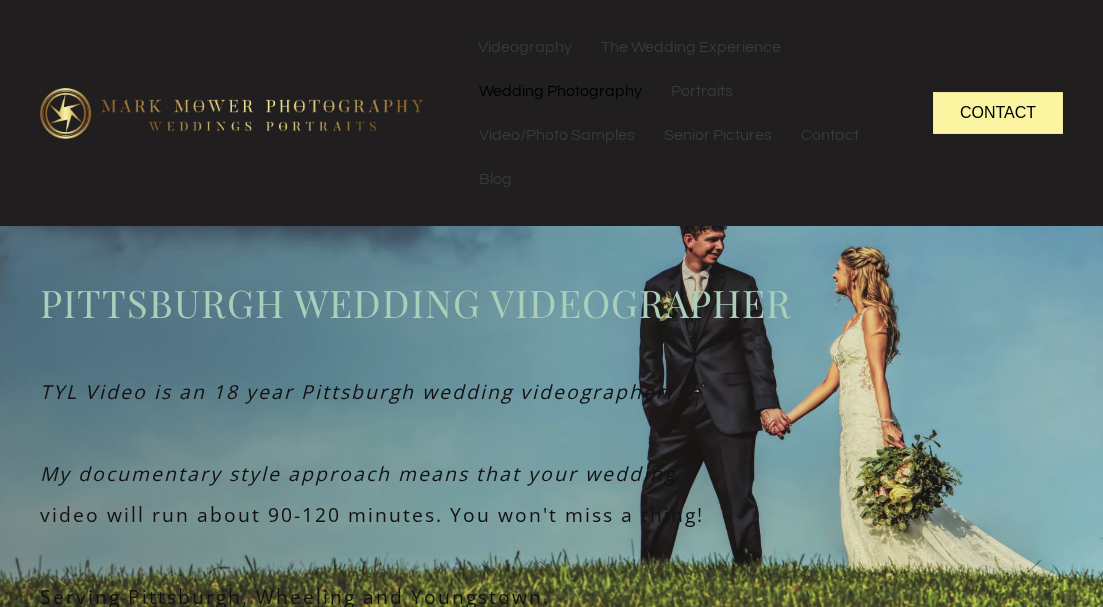 click on "Wedding Photography" at bounding box center [560, 91] 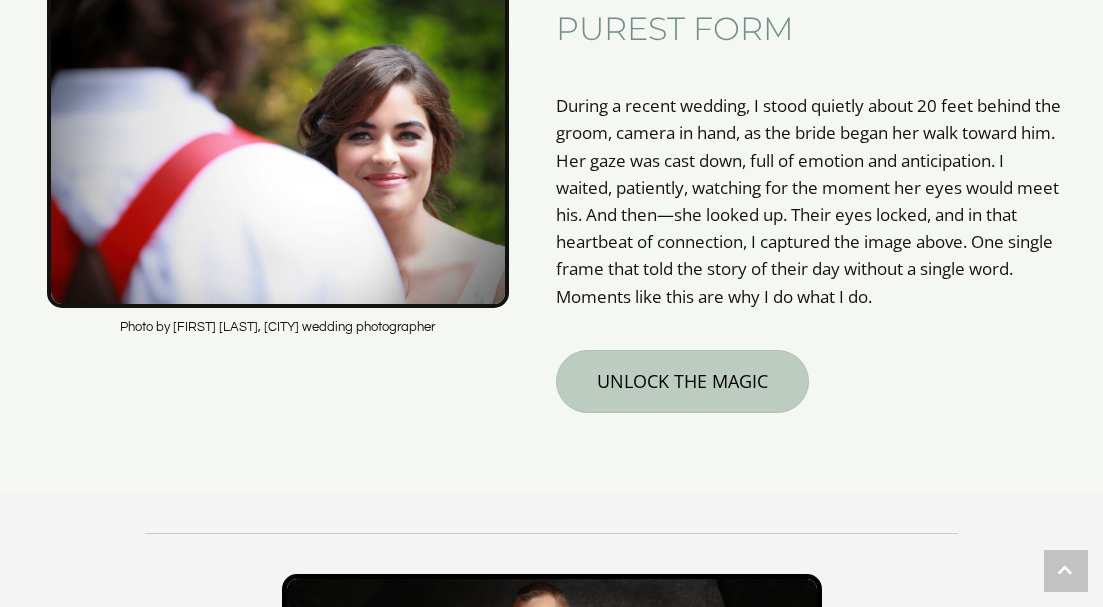 scroll, scrollTop: 0, scrollLeft: 0, axis: both 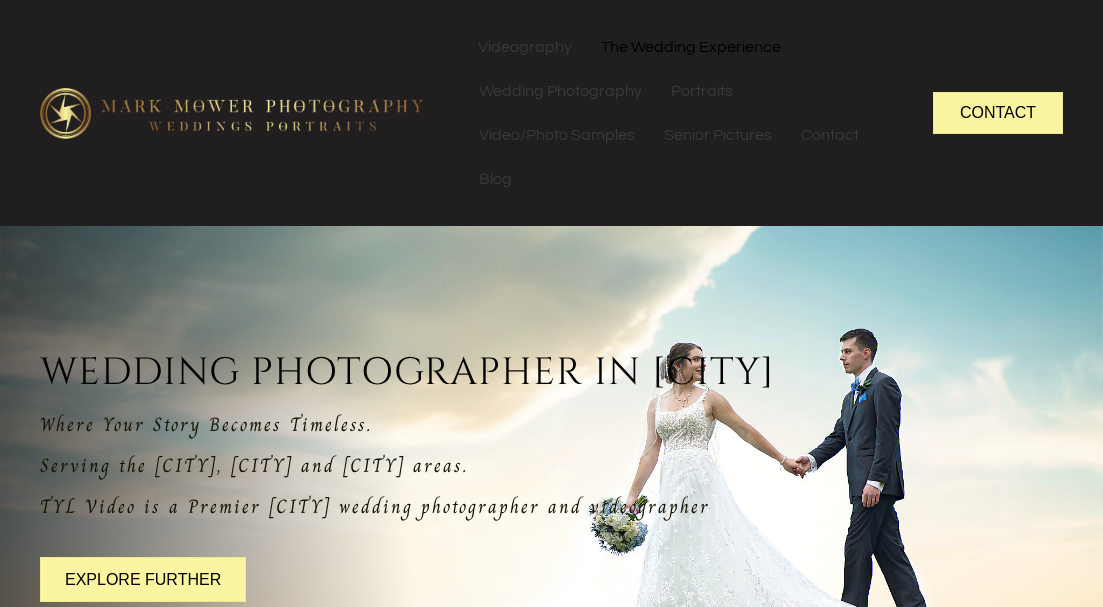 click on "The Wedding Experience" at bounding box center [691, 47] 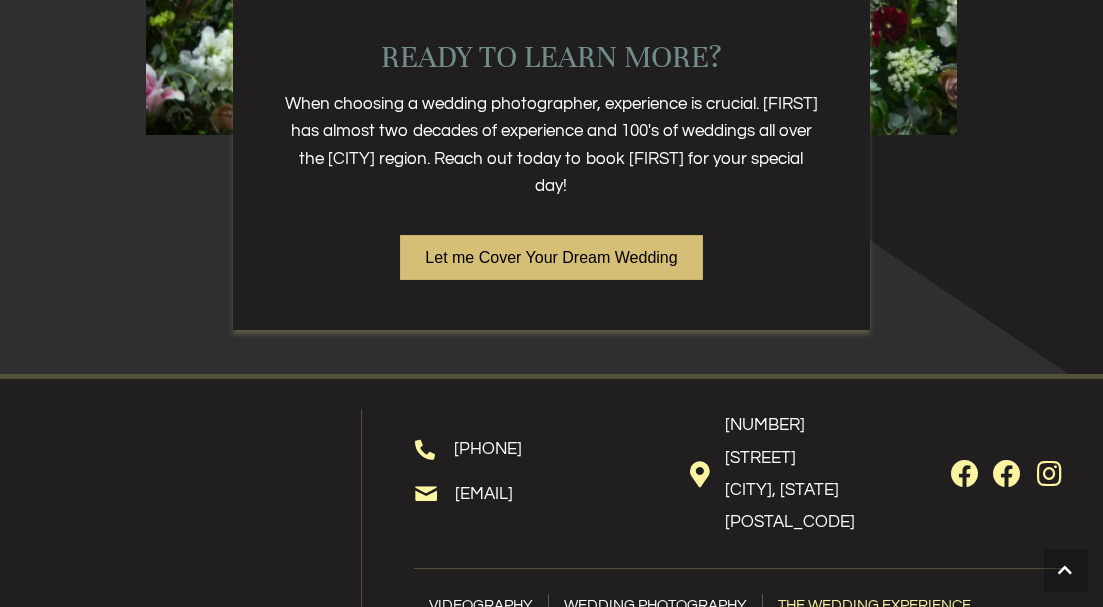 scroll, scrollTop: 5105, scrollLeft: 0, axis: vertical 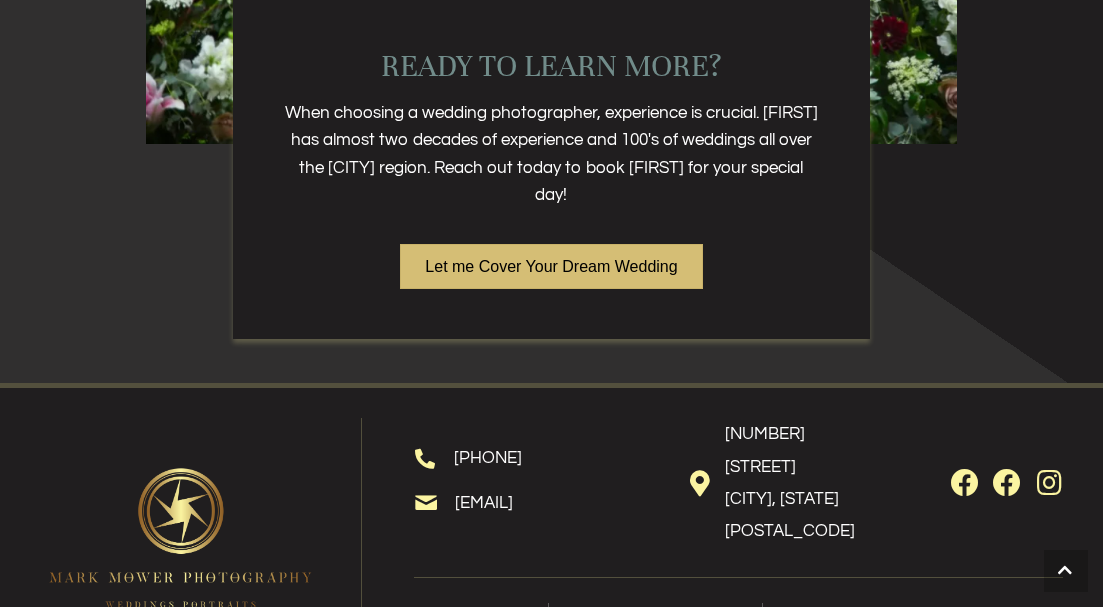 click on "Let me Cover Your Dream Wedding" at bounding box center [551, 266] 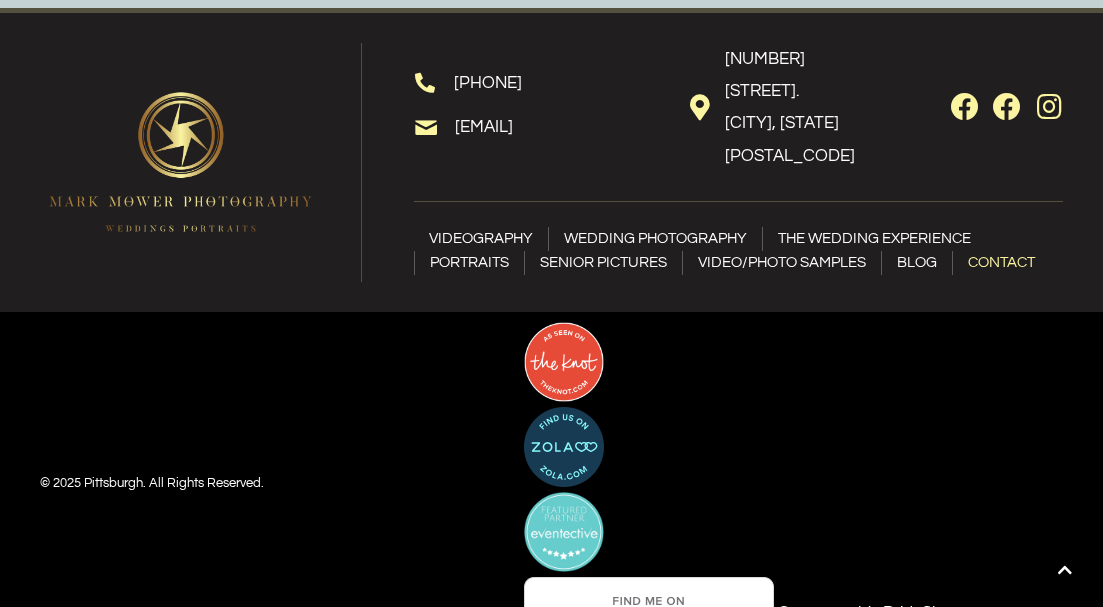 scroll, scrollTop: 2375, scrollLeft: 0, axis: vertical 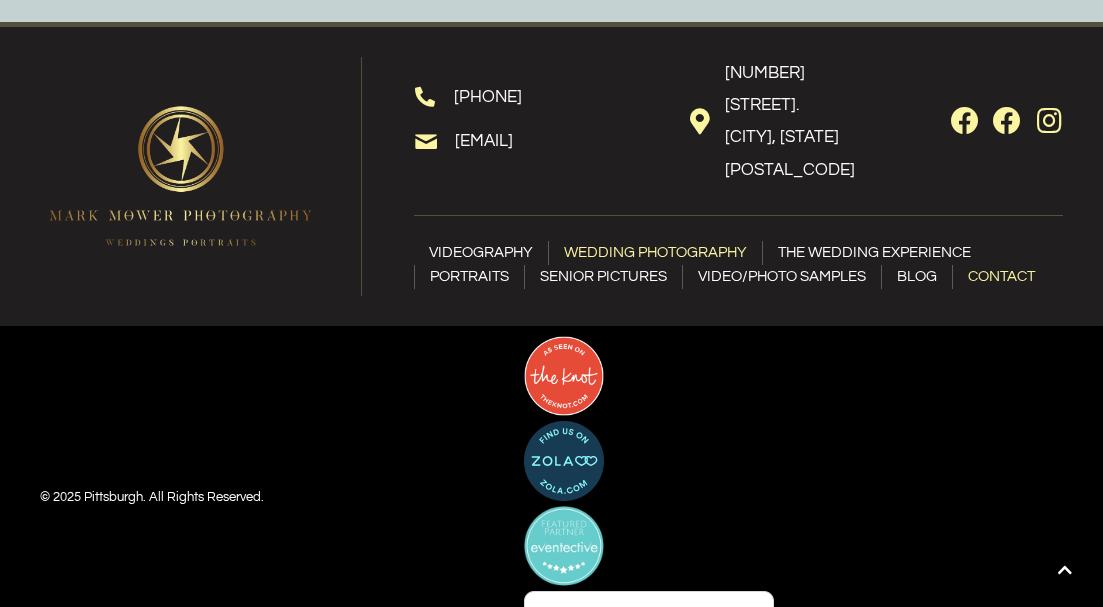 click on "Wedding Photography" at bounding box center (655, 253) 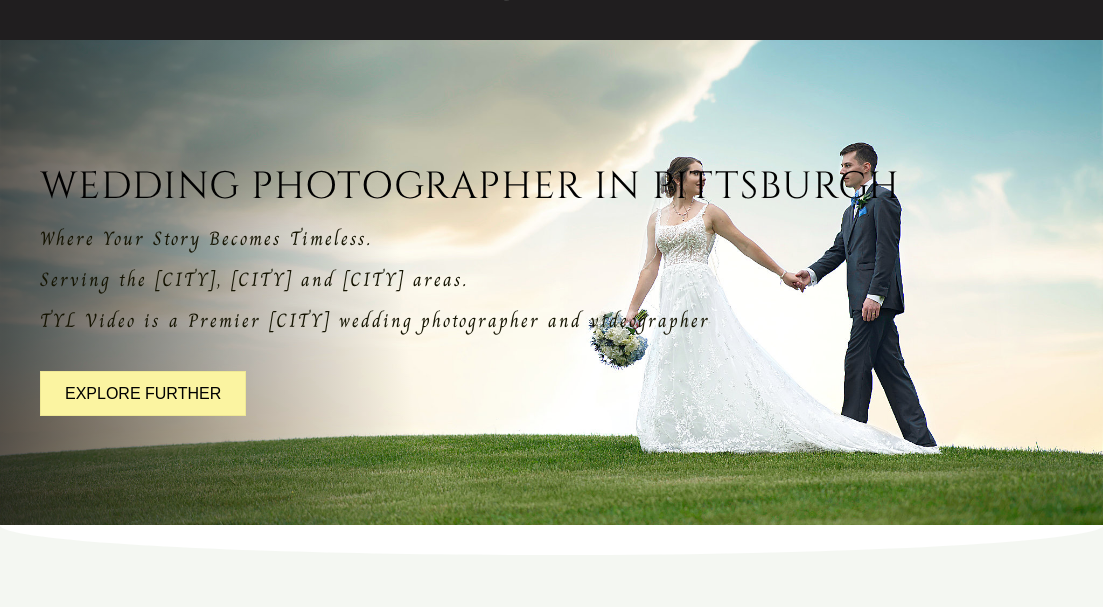 scroll, scrollTop: 187, scrollLeft: 0, axis: vertical 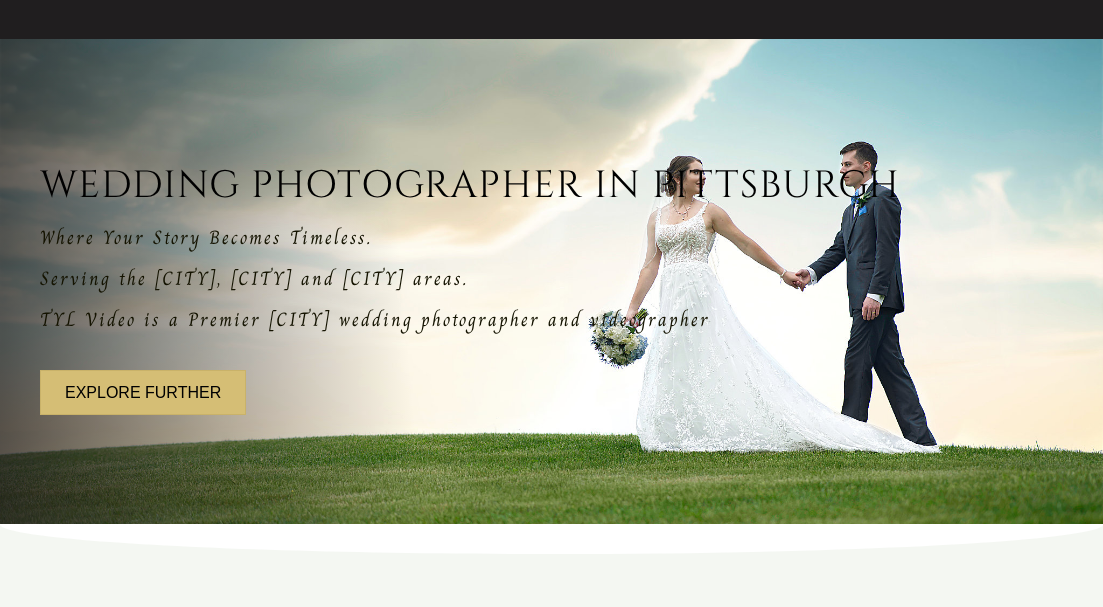 click on "Explore further" at bounding box center (143, 392) 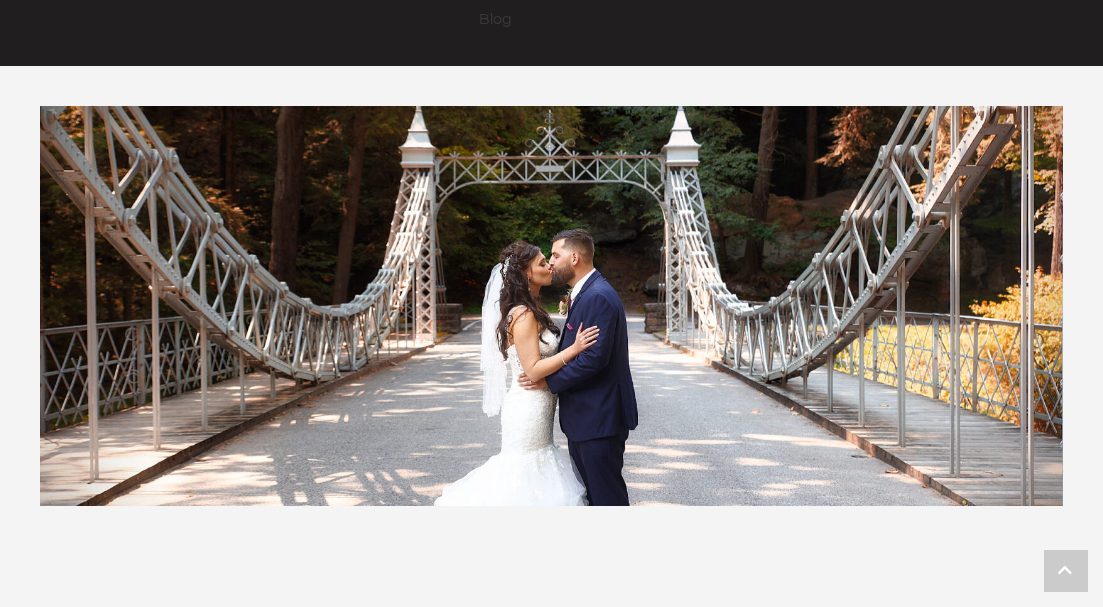 scroll, scrollTop: 0, scrollLeft: 0, axis: both 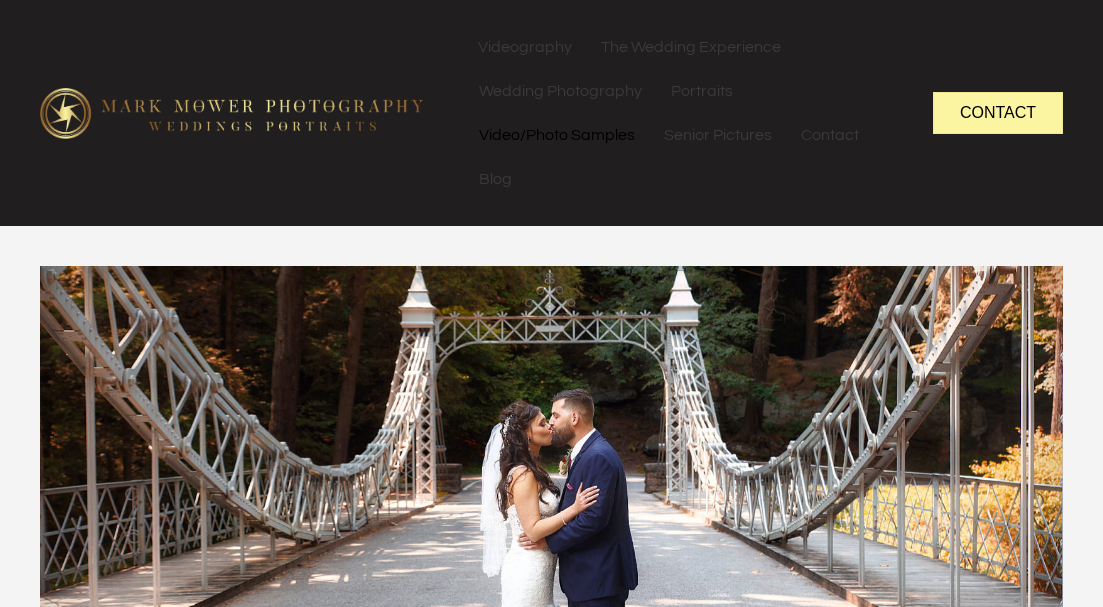 click on "Video/Photo Samples" at bounding box center [557, 135] 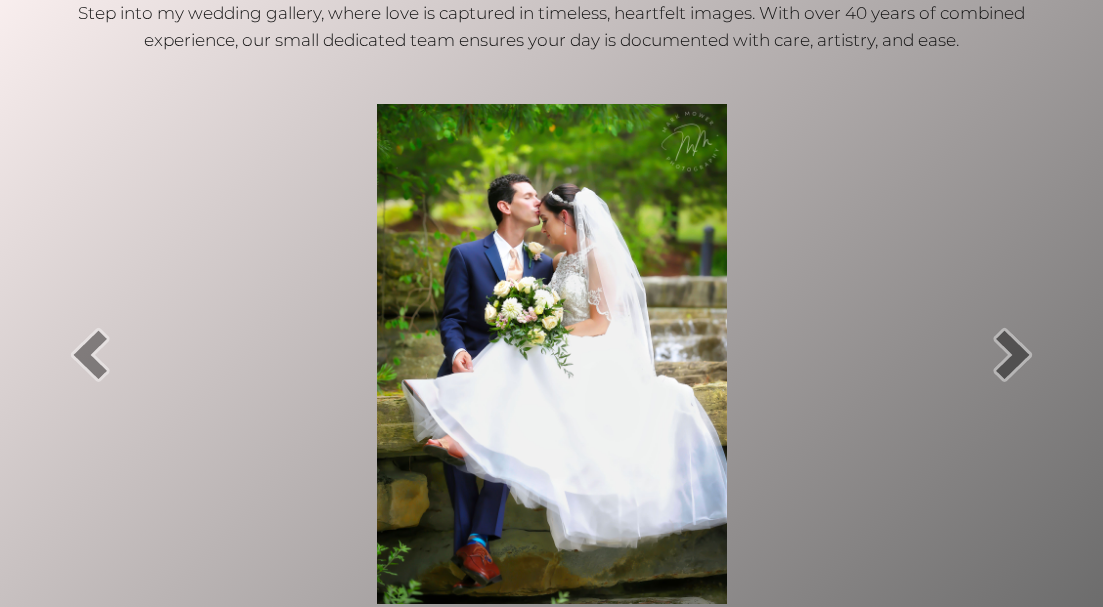 scroll, scrollTop: 865, scrollLeft: 0, axis: vertical 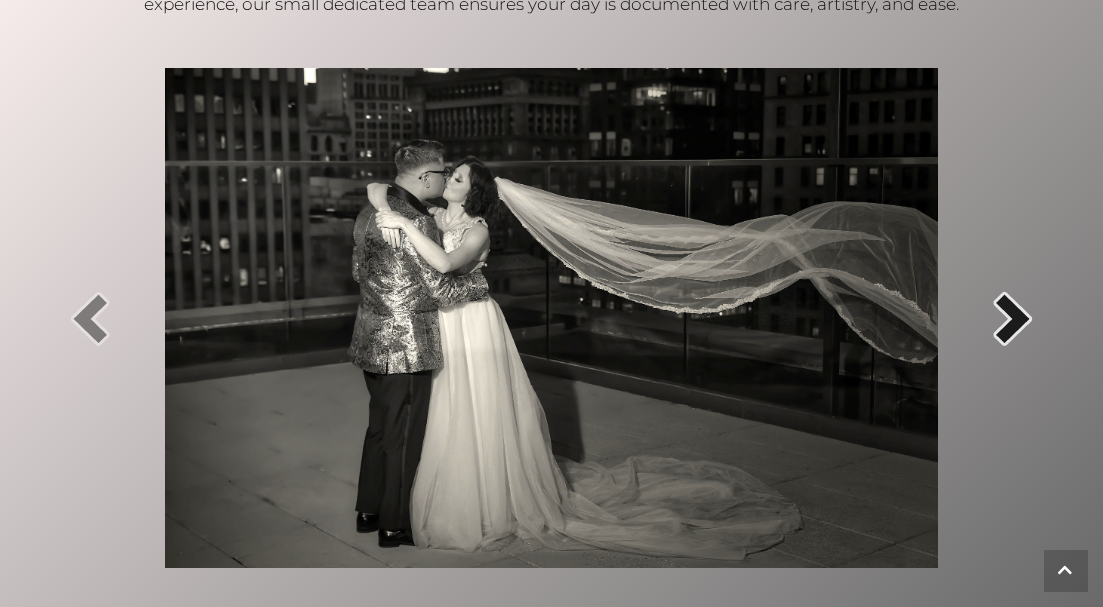 click at bounding box center [1013, 318] 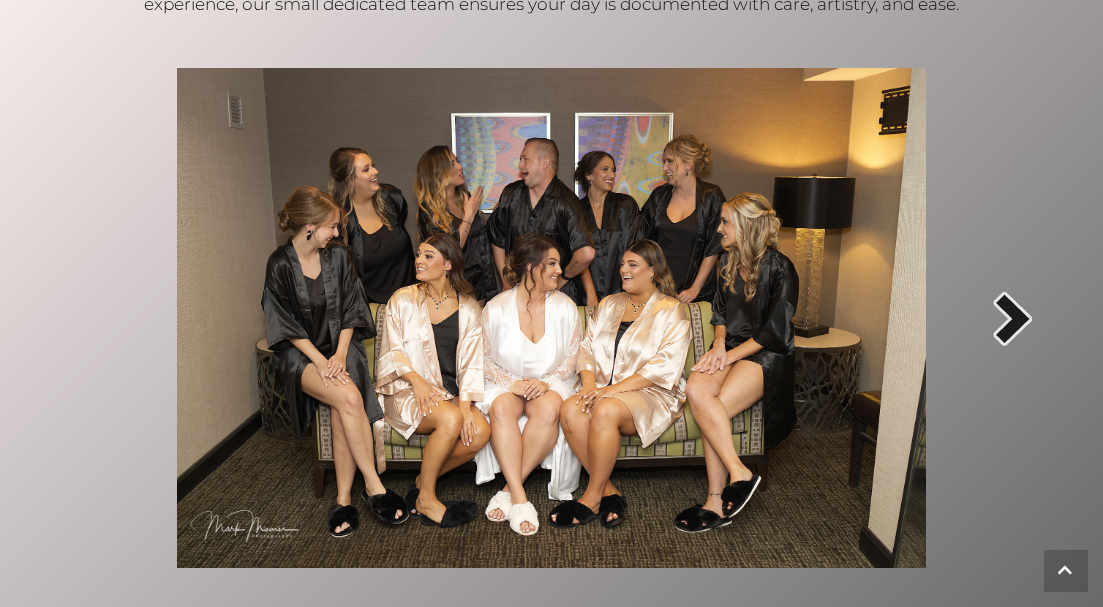 click at bounding box center [1013, 318] 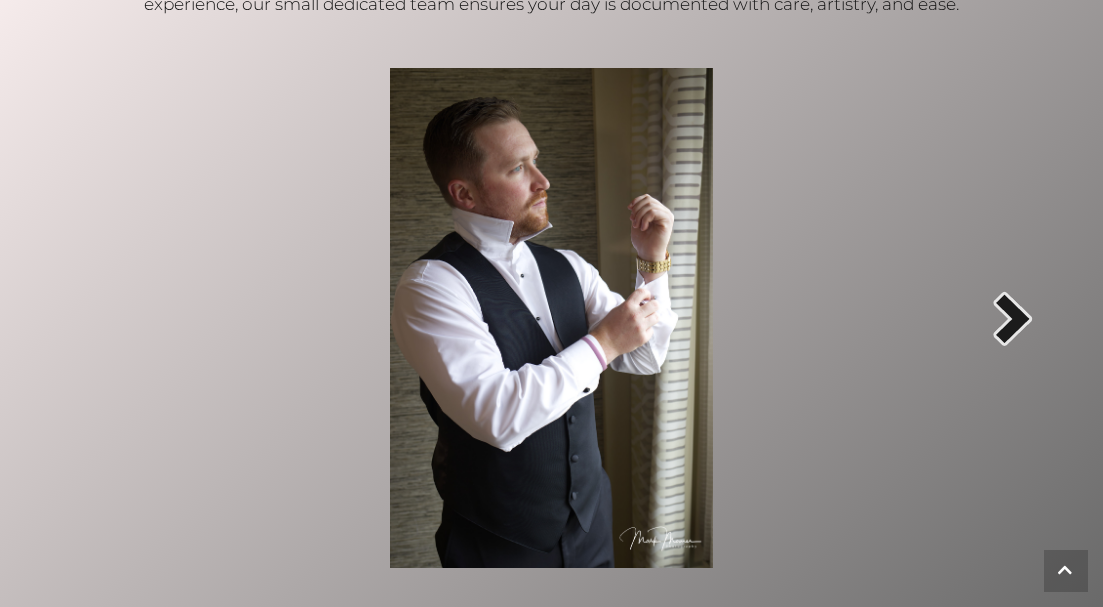 click at bounding box center (1013, 318) 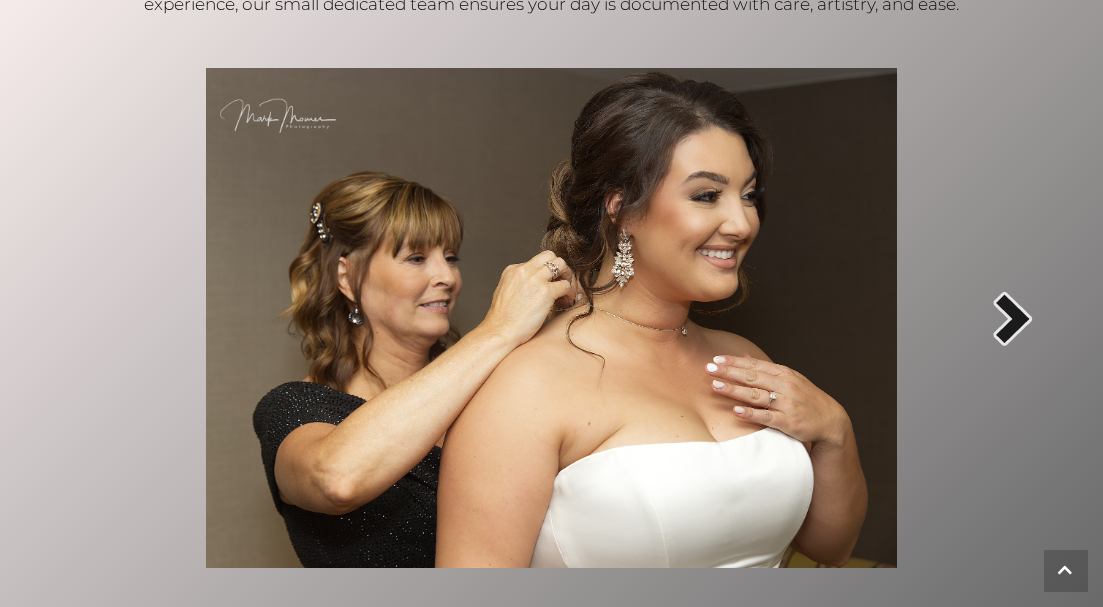 click at bounding box center (1013, 318) 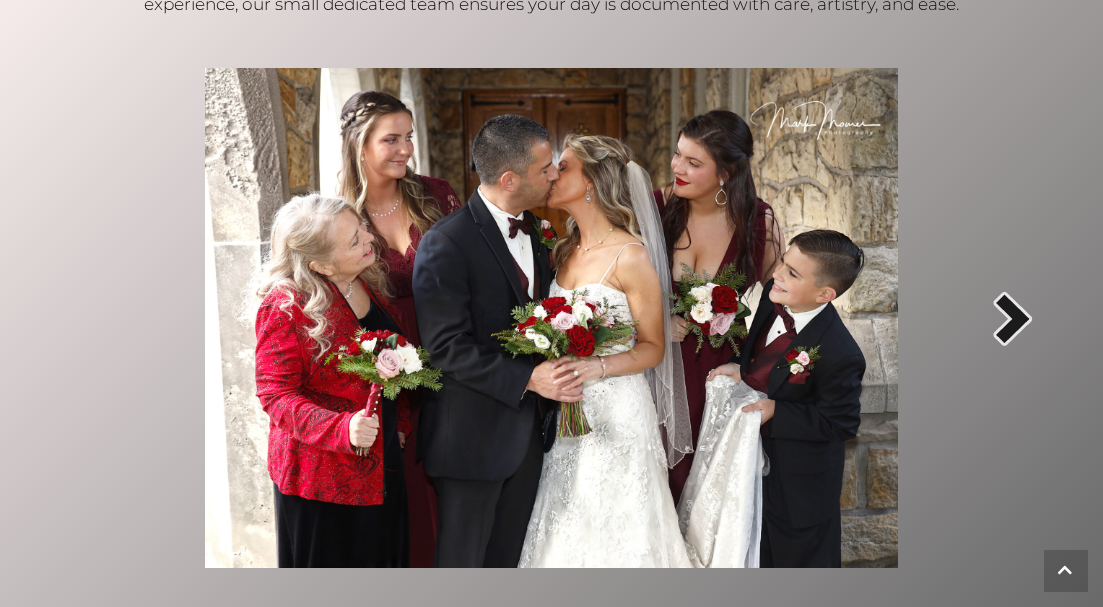 click at bounding box center (1013, 318) 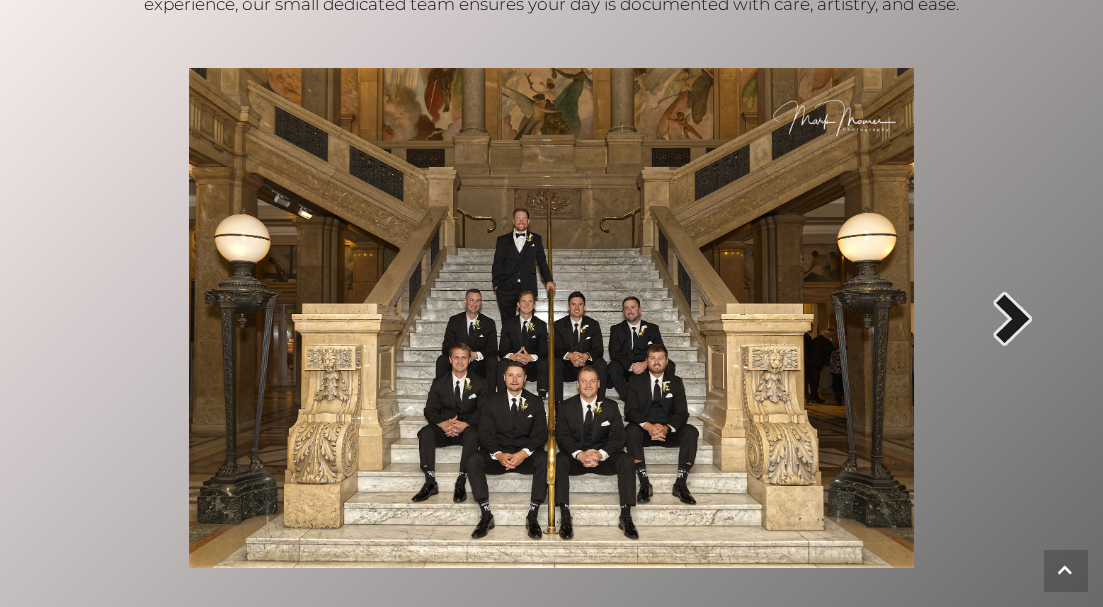 click at bounding box center (1013, 318) 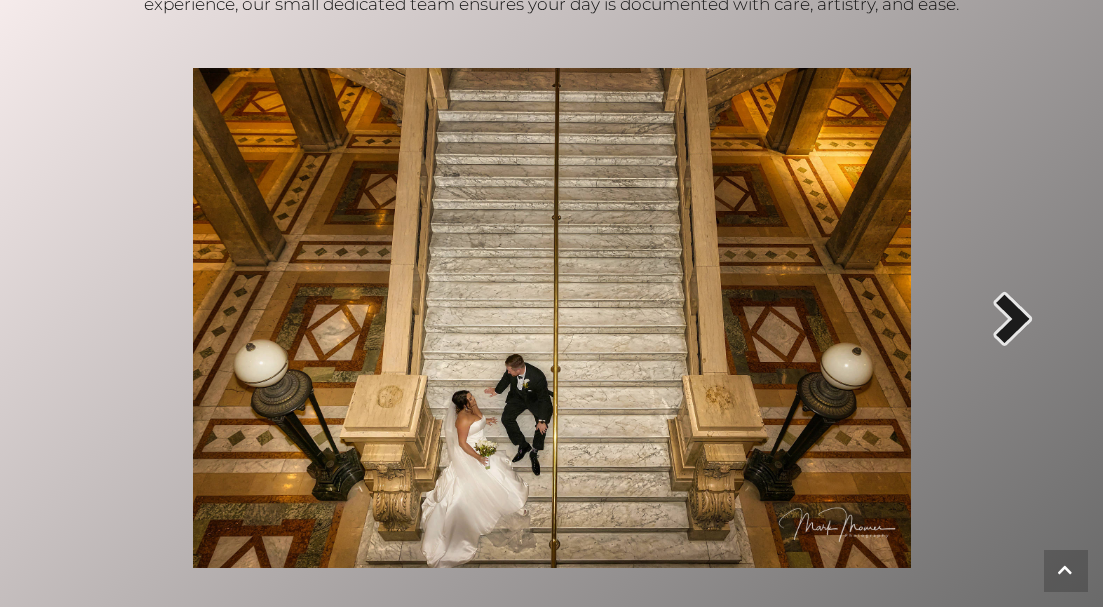click at bounding box center (1013, 318) 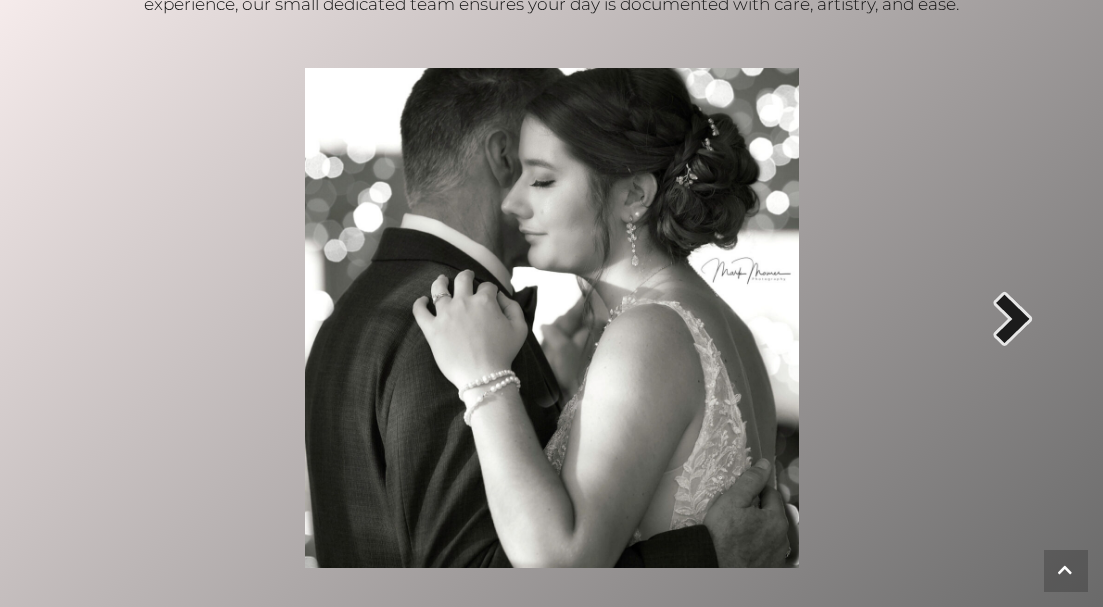click at bounding box center [1013, 318] 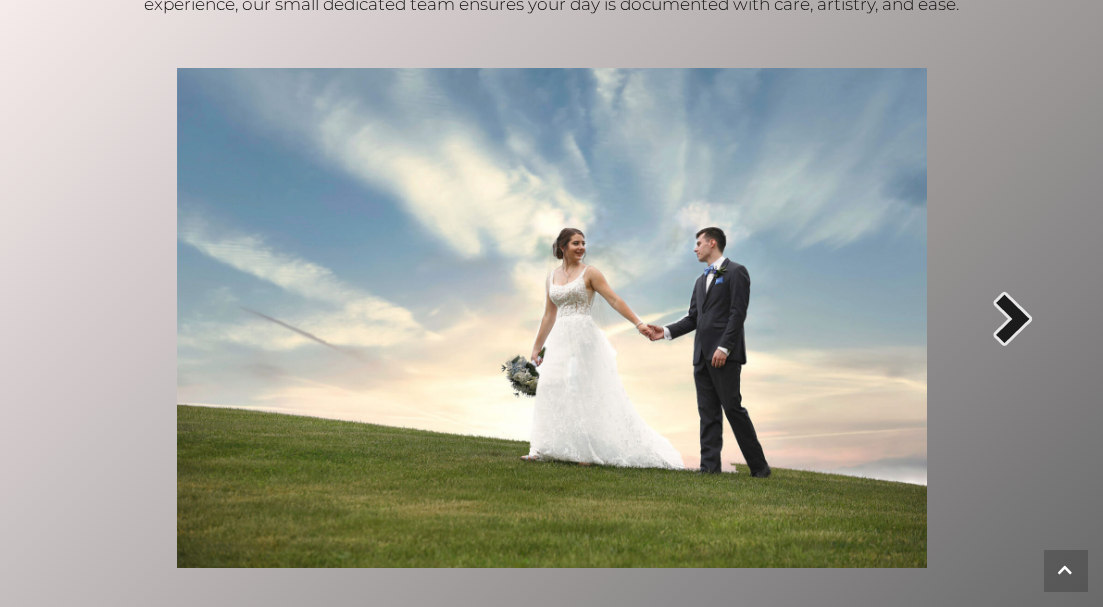 click at bounding box center [1013, 318] 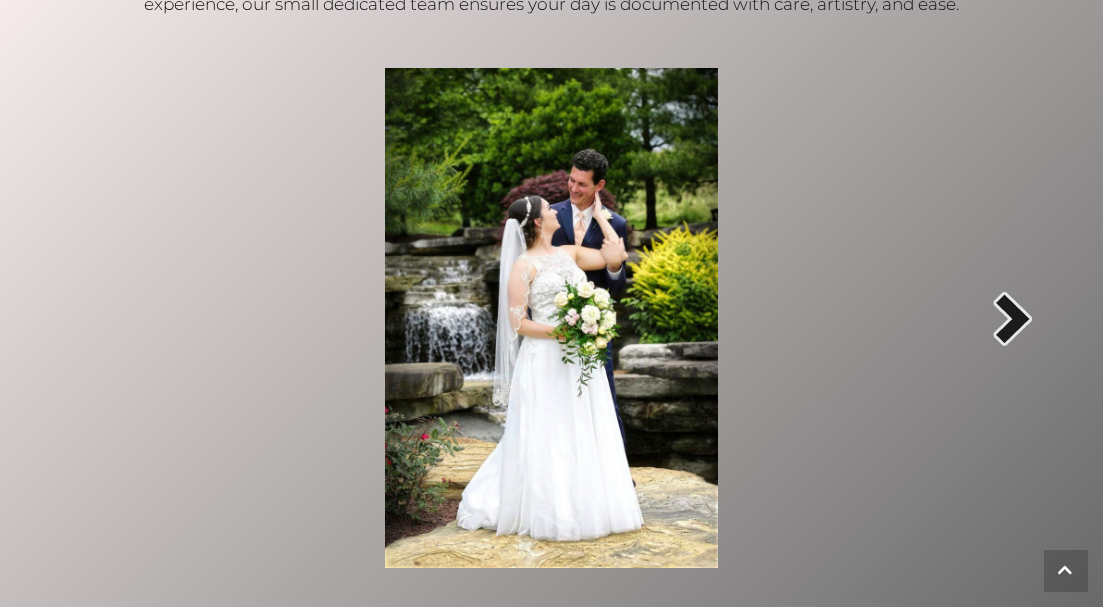 click at bounding box center [1013, 318] 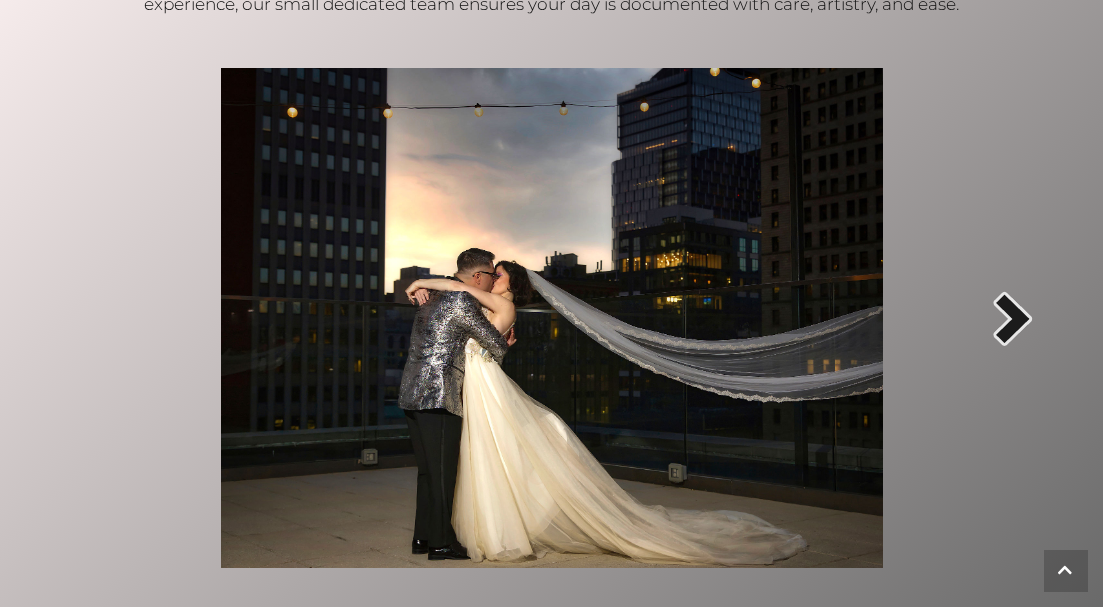 click at bounding box center [1013, 318] 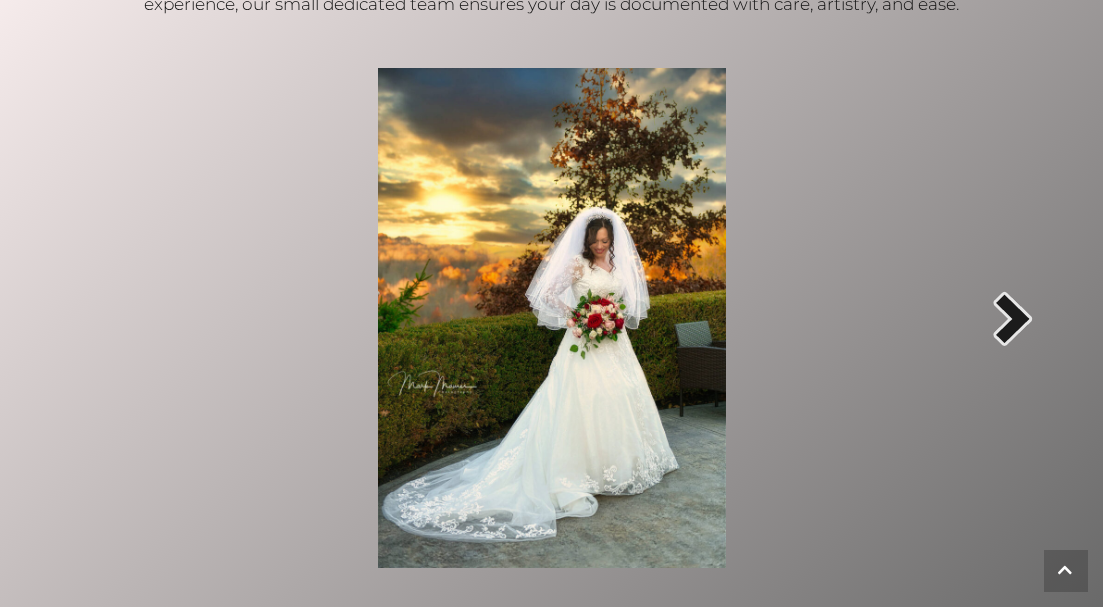 click at bounding box center [1013, 318] 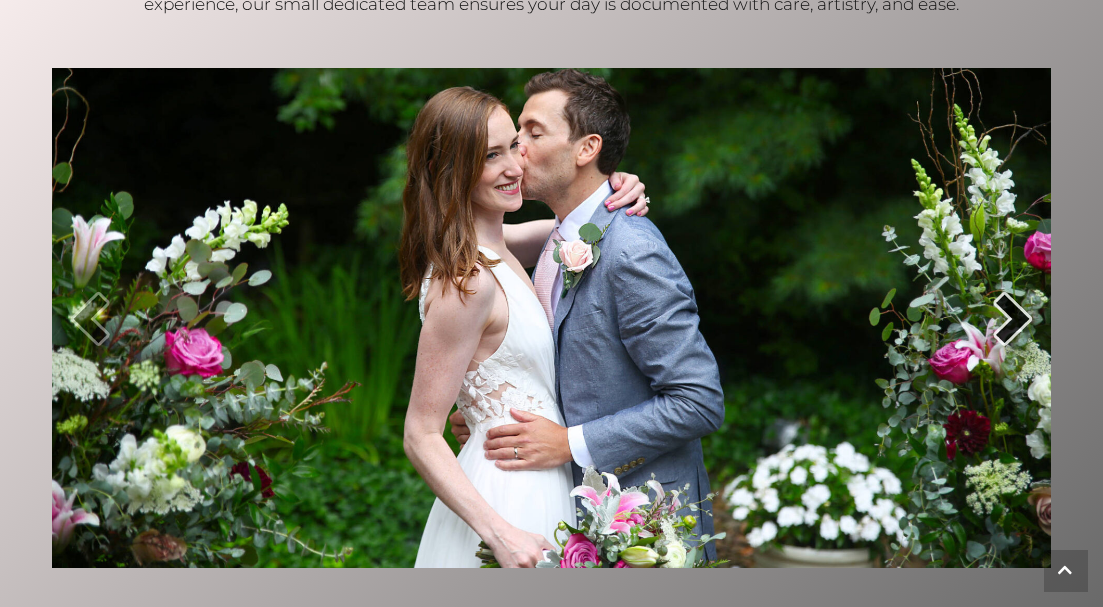 click at bounding box center (1013, 318) 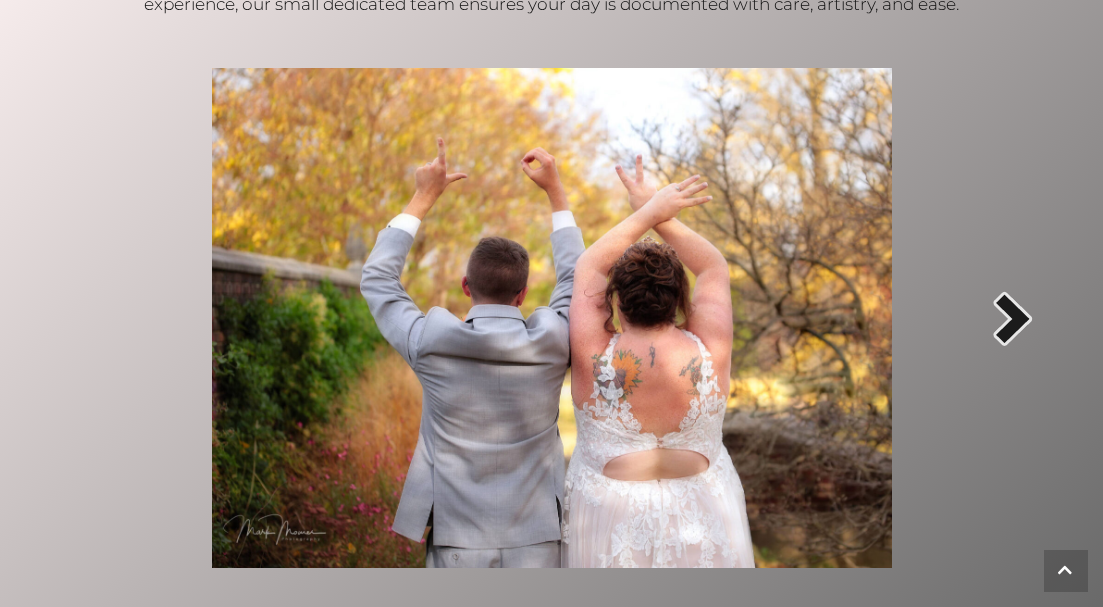 click at bounding box center [1013, 318] 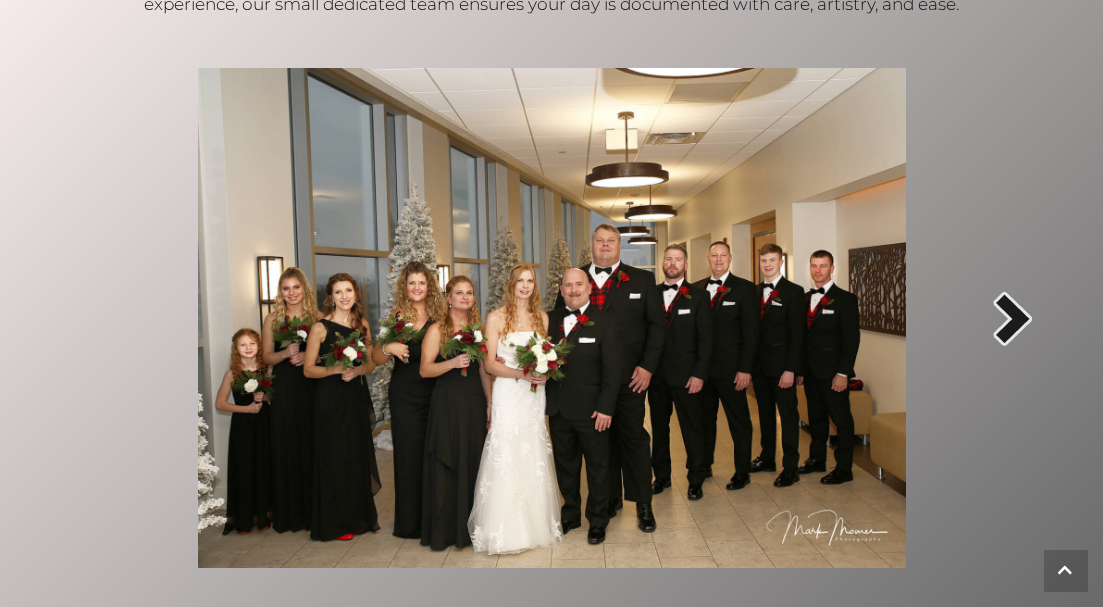 click at bounding box center (1013, 318) 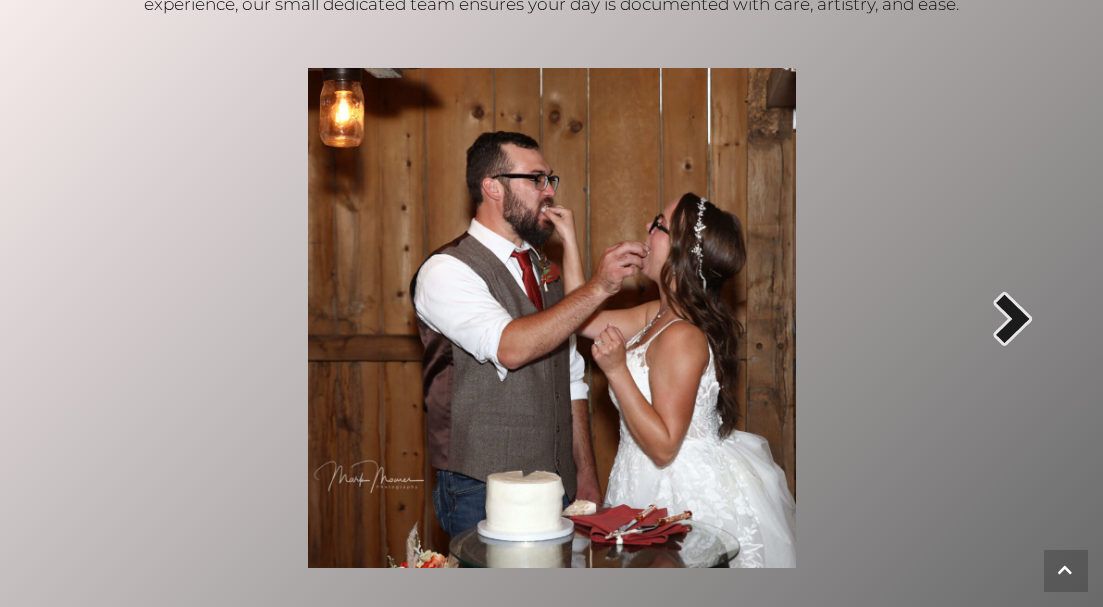 click at bounding box center [1013, 318] 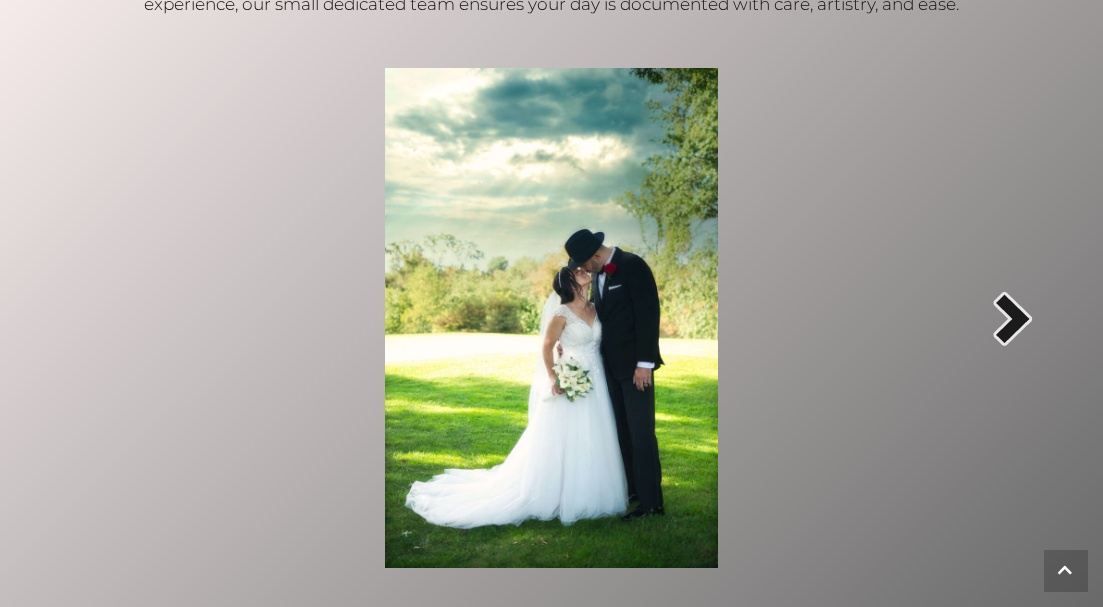 click at bounding box center (1013, 318) 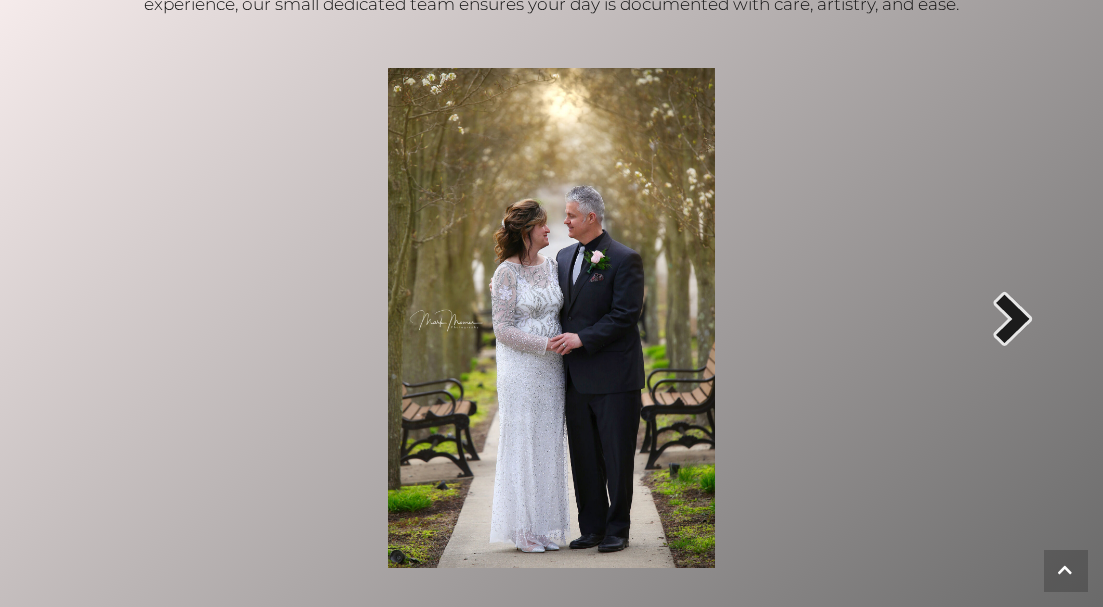 click at bounding box center (1013, 318) 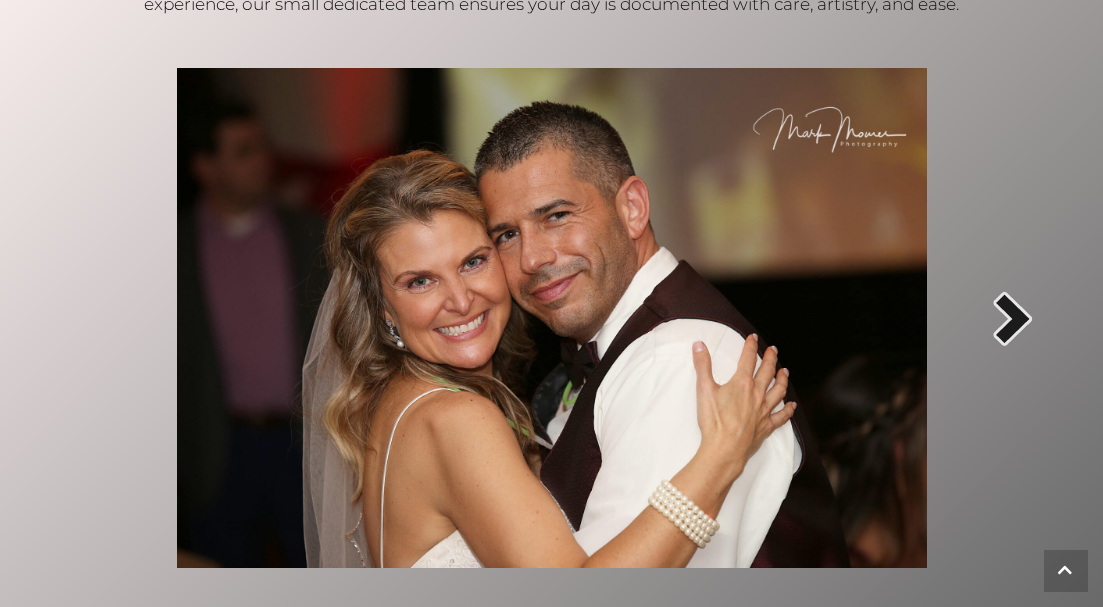 click at bounding box center [1013, 318] 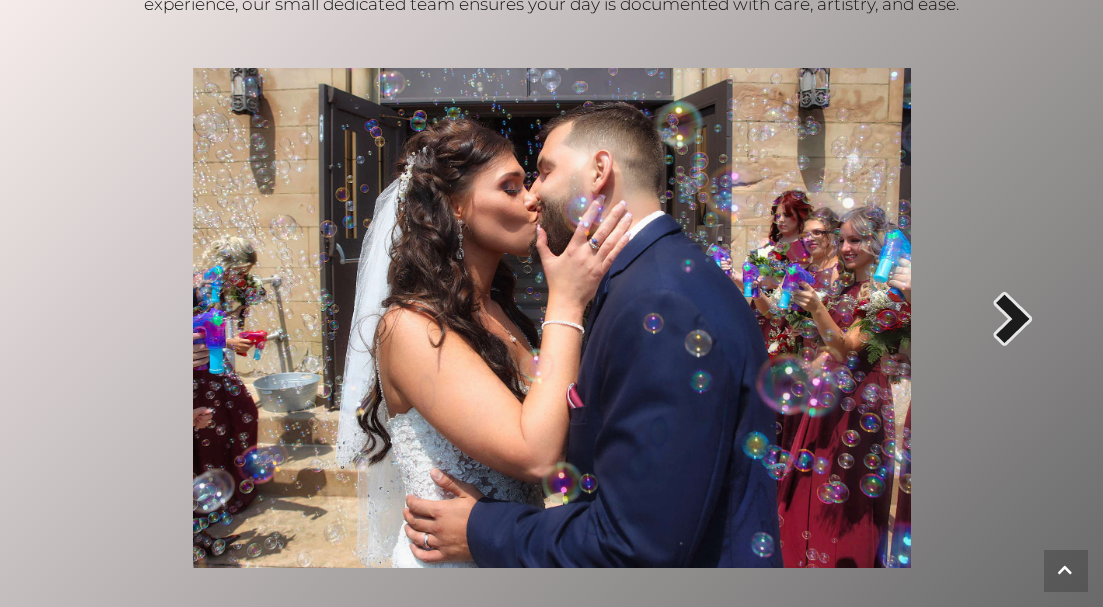 click at bounding box center (1013, 318) 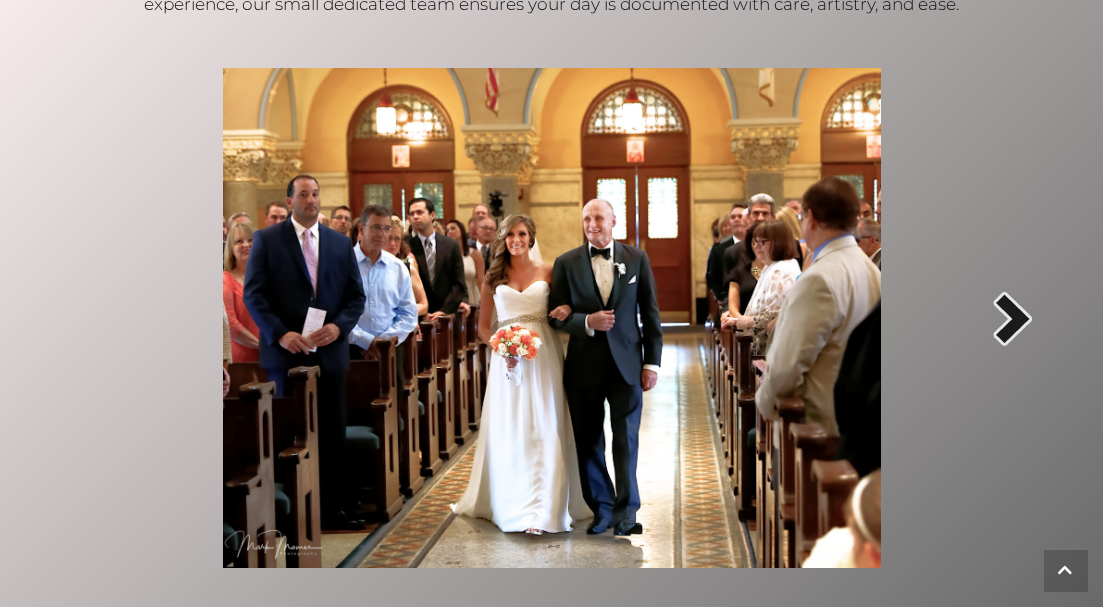click at bounding box center [1013, 318] 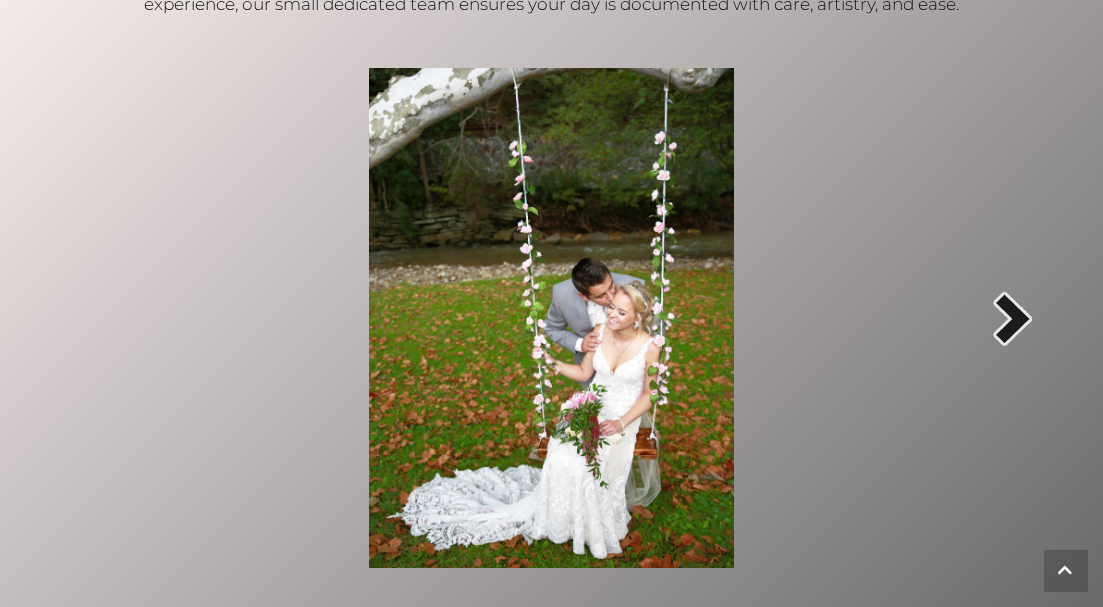 click at bounding box center (1013, 318) 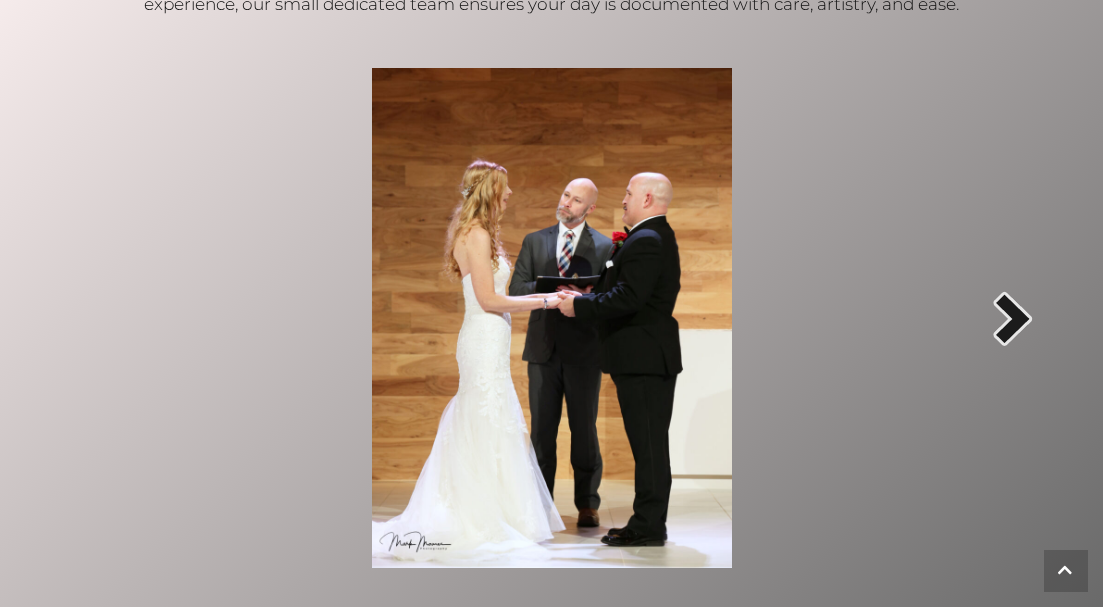 click at bounding box center [1013, 318] 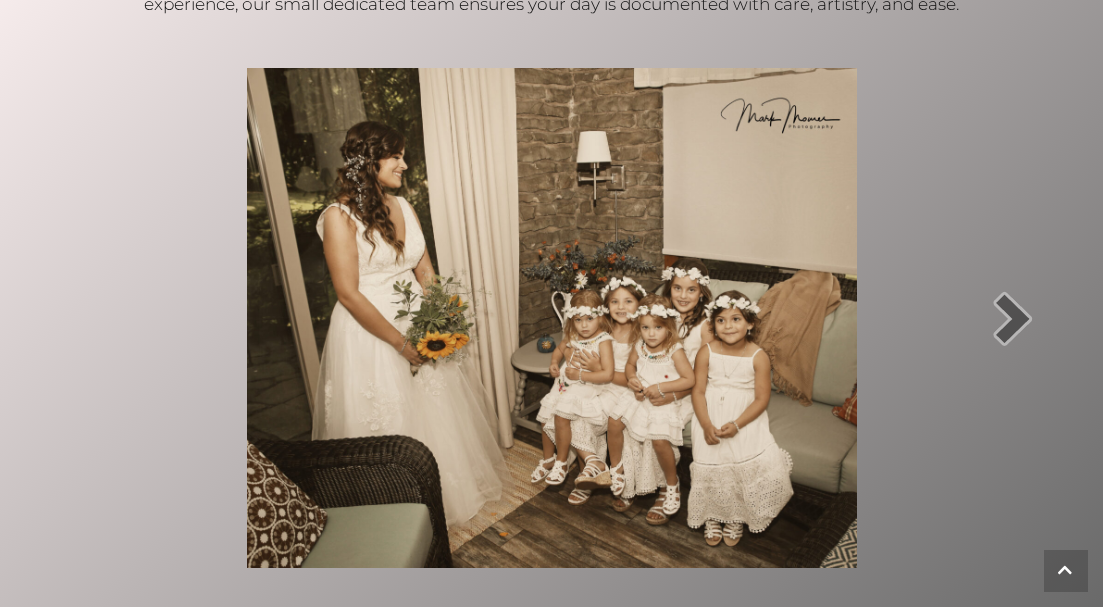 click at bounding box center [551, 318] 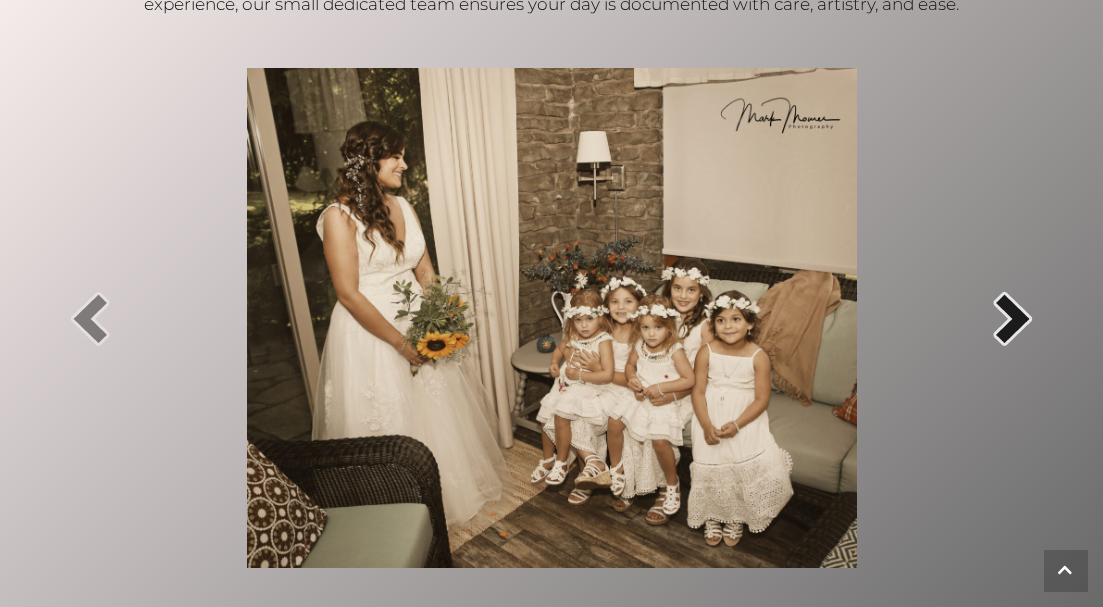 click at bounding box center (1013, 318) 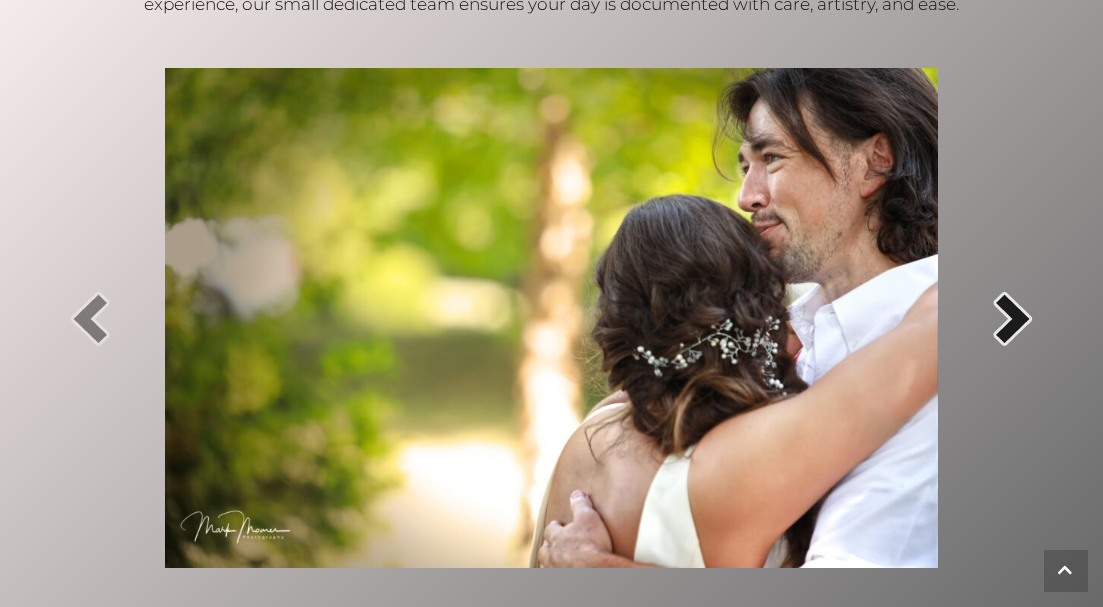 click at bounding box center [1013, 318] 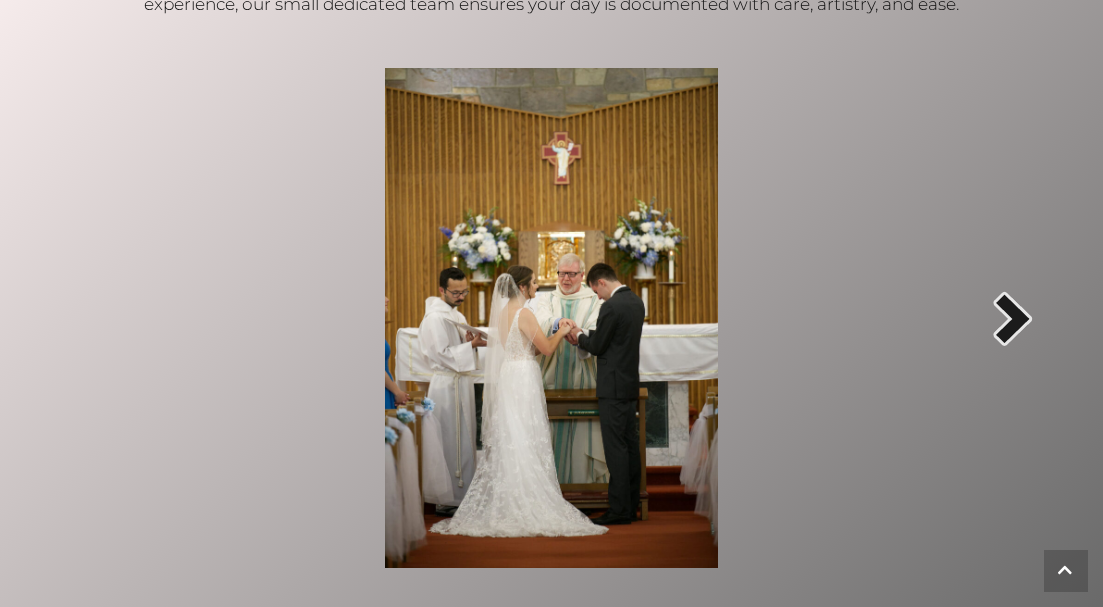 click at bounding box center (1013, 318) 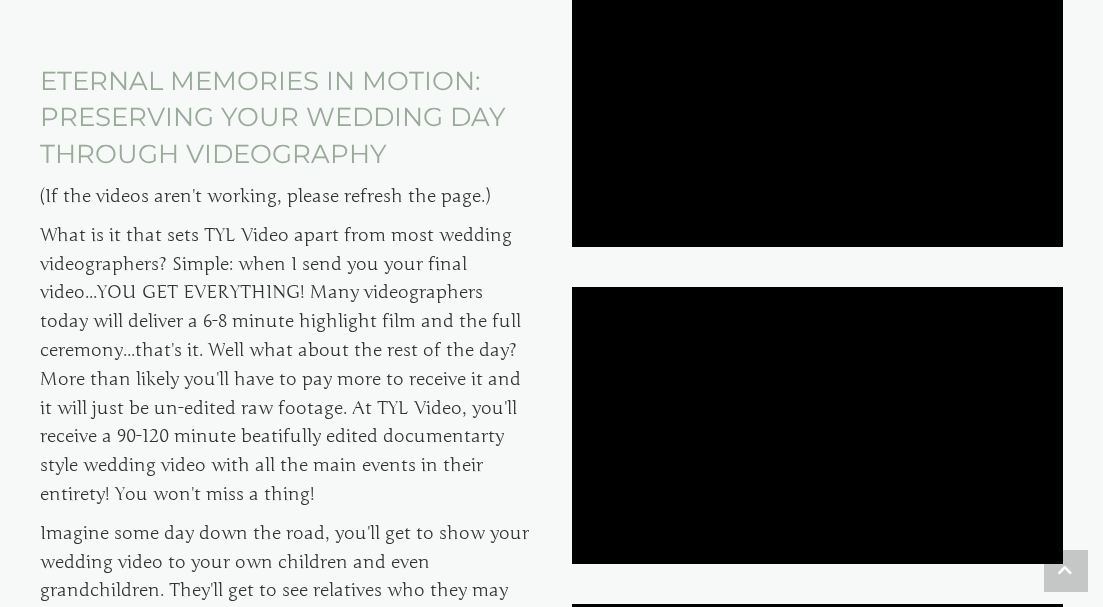scroll, scrollTop: 1887, scrollLeft: 0, axis: vertical 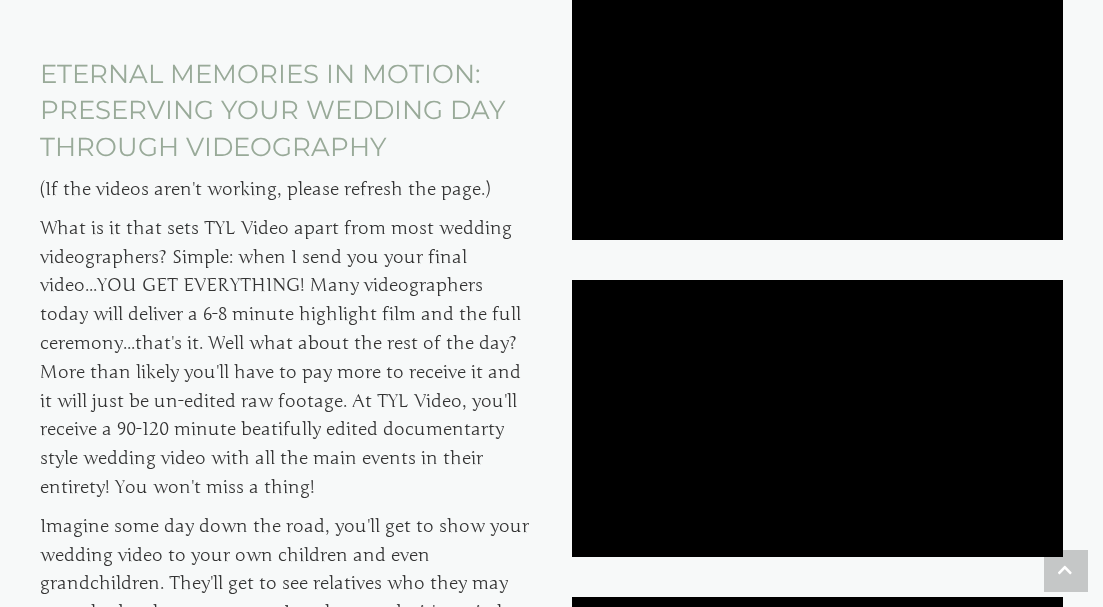 click at bounding box center [818, 418] 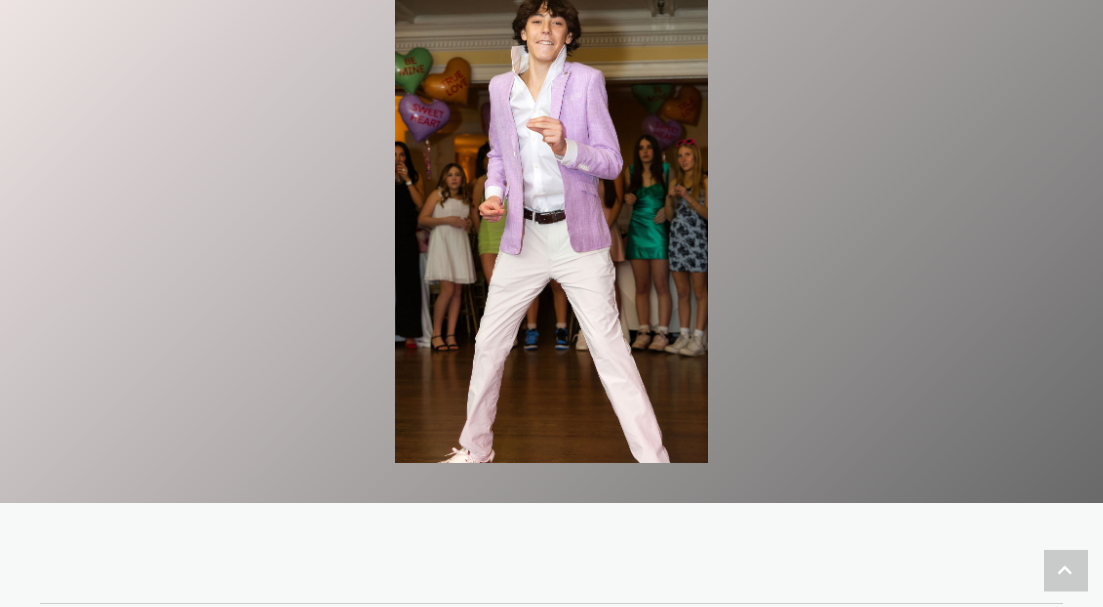 scroll, scrollTop: 0, scrollLeft: 0, axis: both 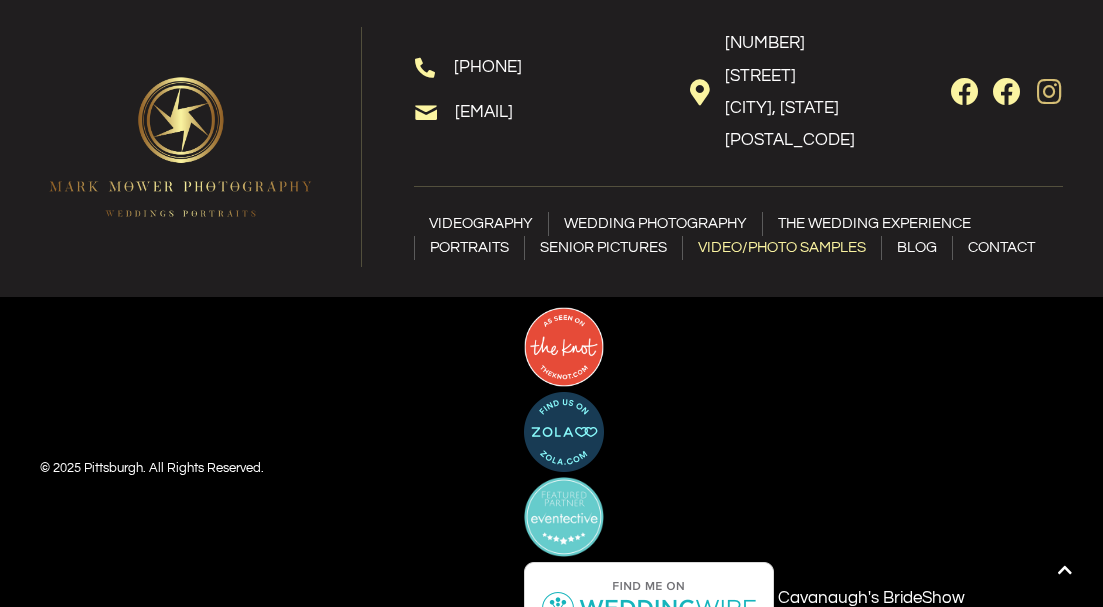 click at bounding box center (1049, 92) 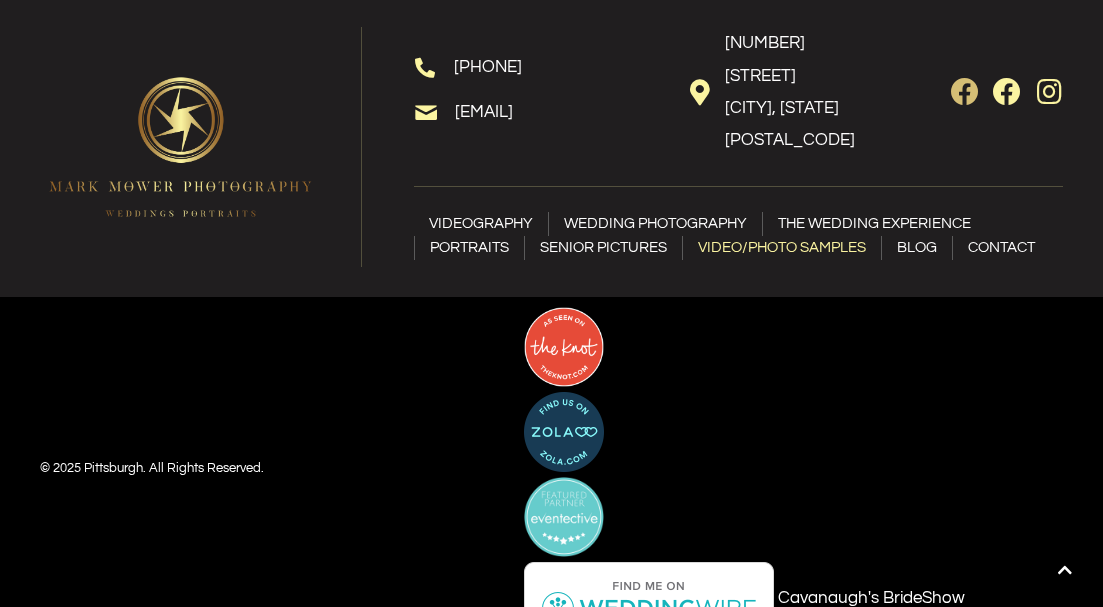 click at bounding box center [965, 92] 